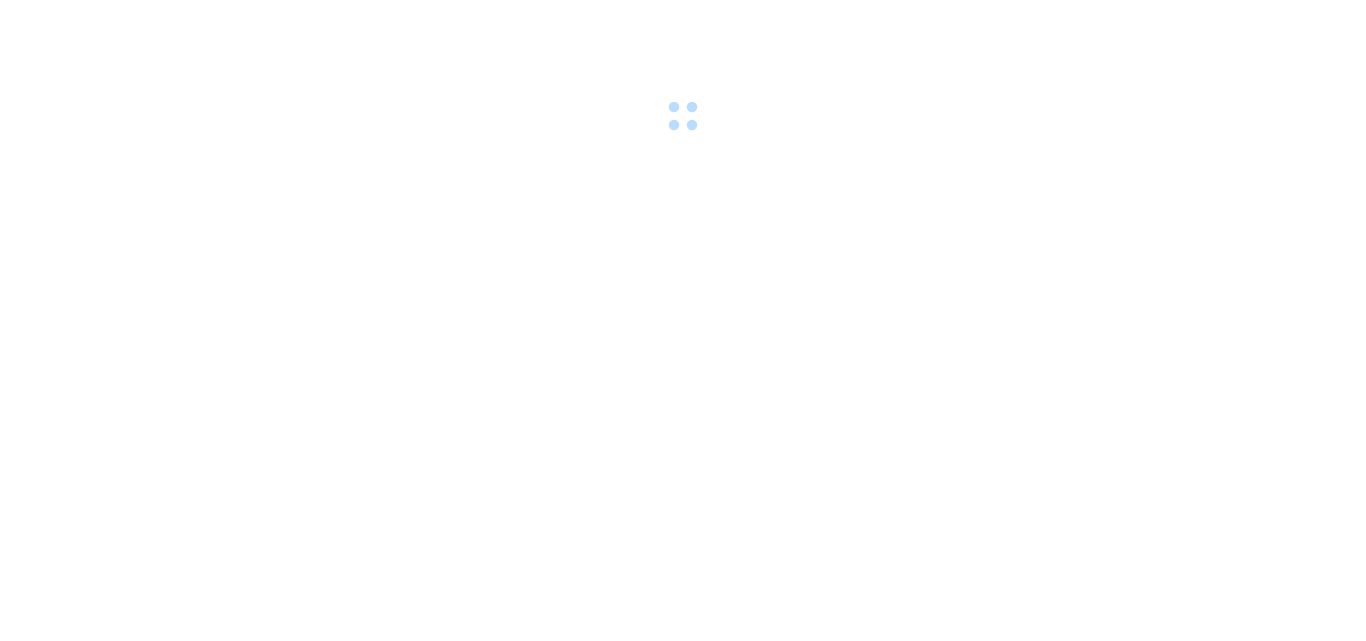 scroll, scrollTop: 0, scrollLeft: 0, axis: both 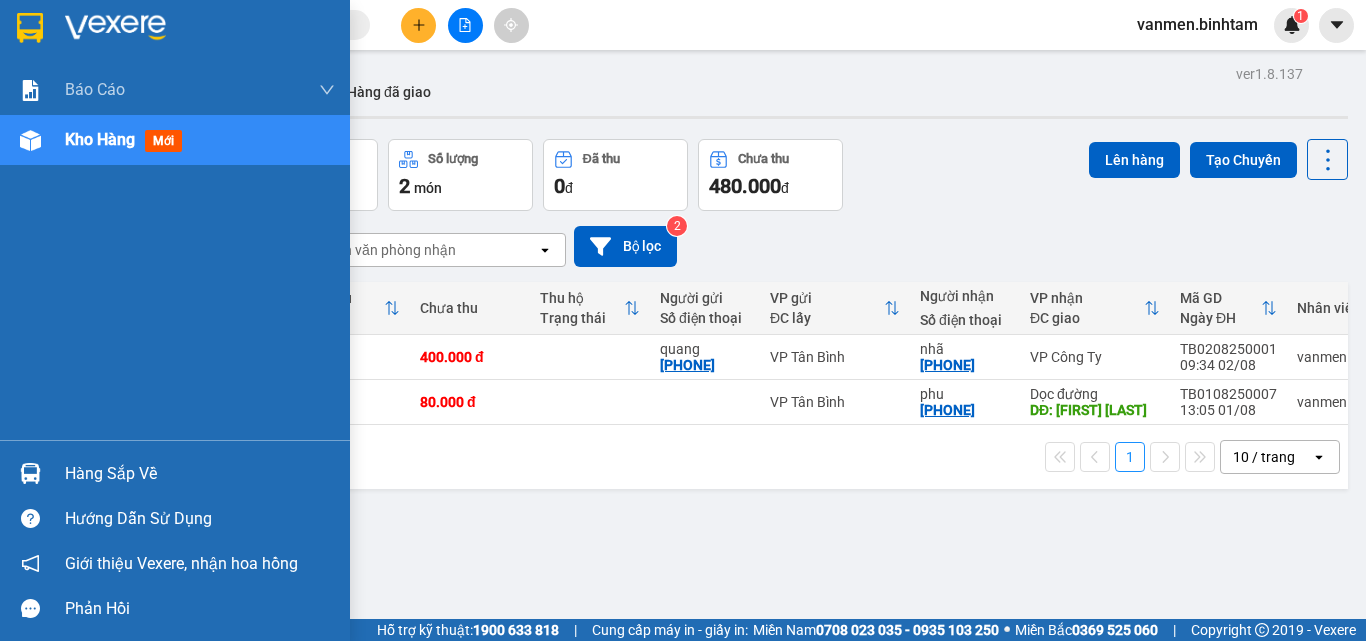 click at bounding box center (30, 140) 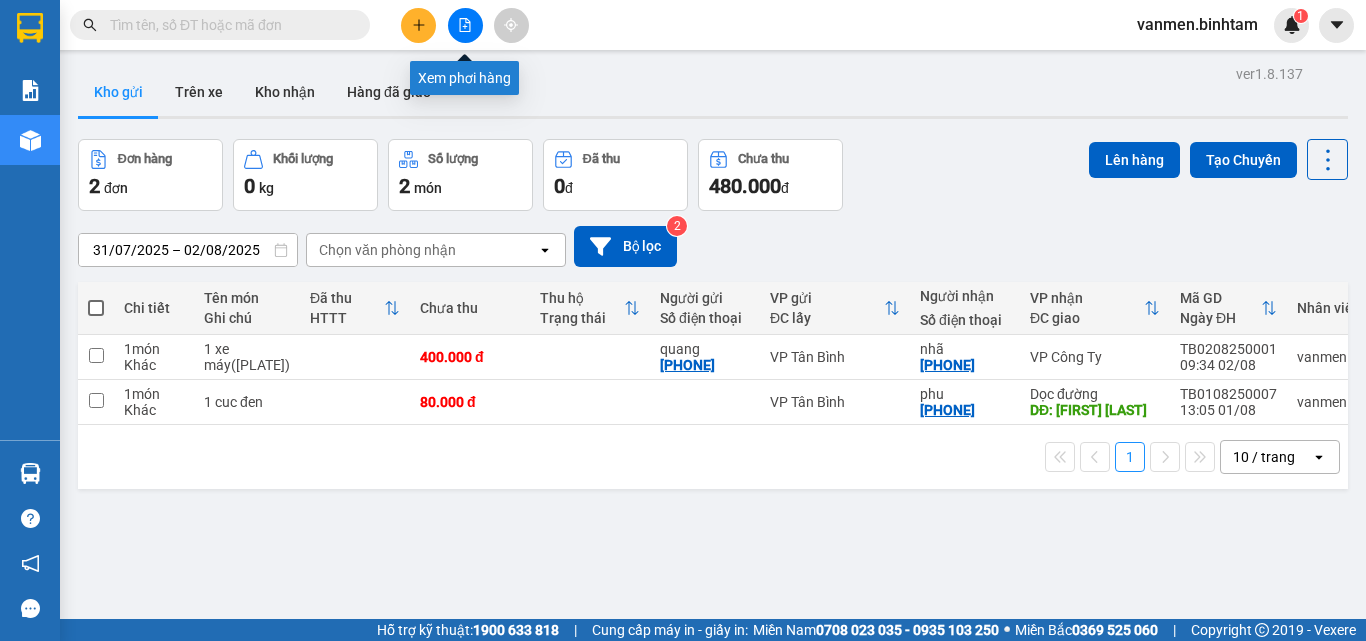 click at bounding box center (465, 25) 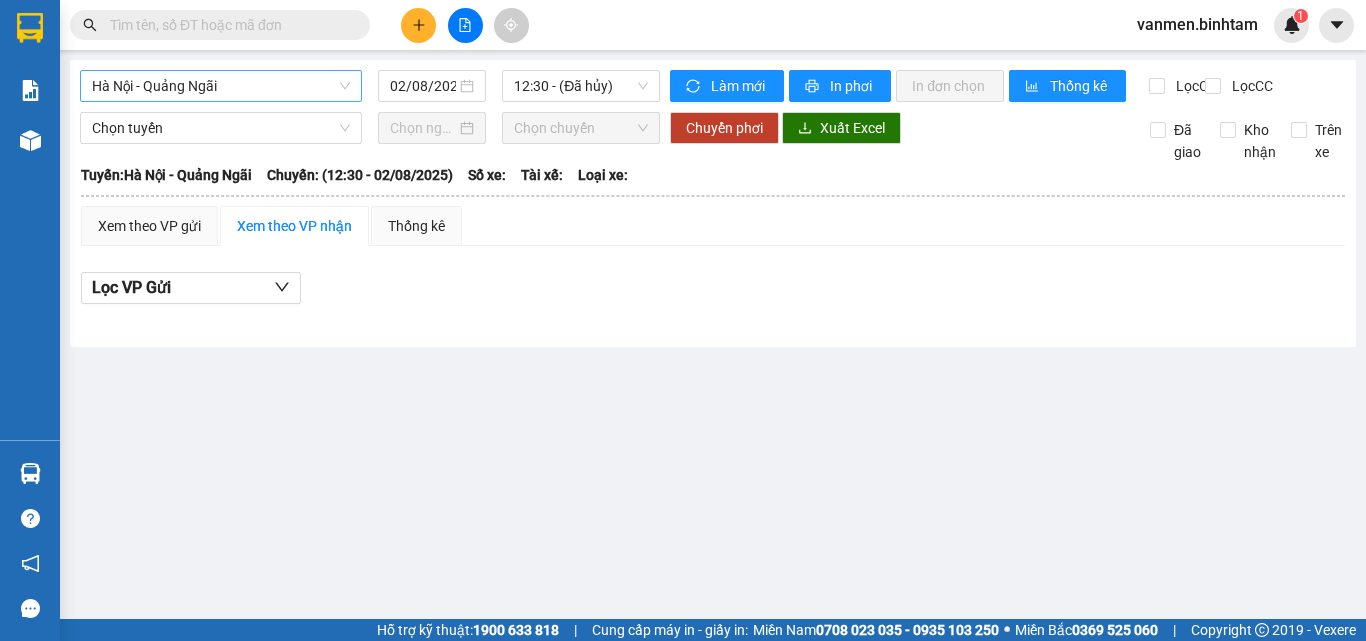 click on "Hà Nội - Quảng Ngãi" at bounding box center [221, 86] 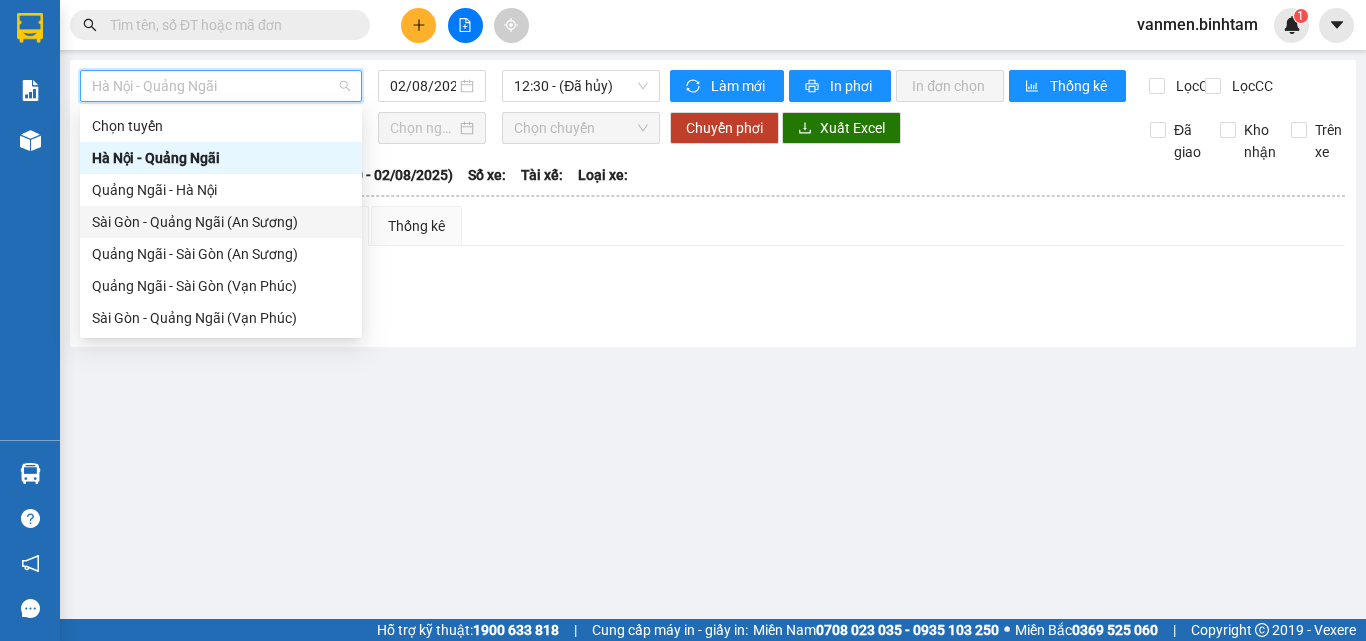 click on "Sài Gòn - Quảng Ngãi (An Sương)" at bounding box center (221, 222) 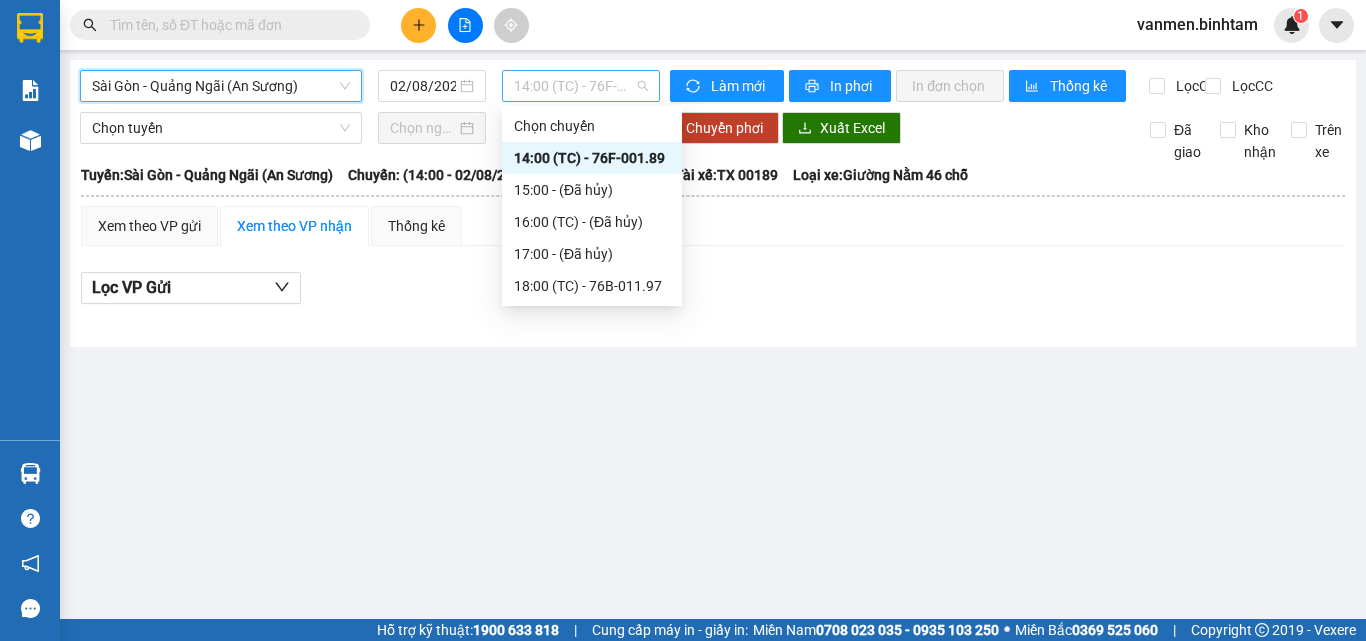 click on "14:00   (TC)   - 76F-001.89" at bounding box center [581, 86] 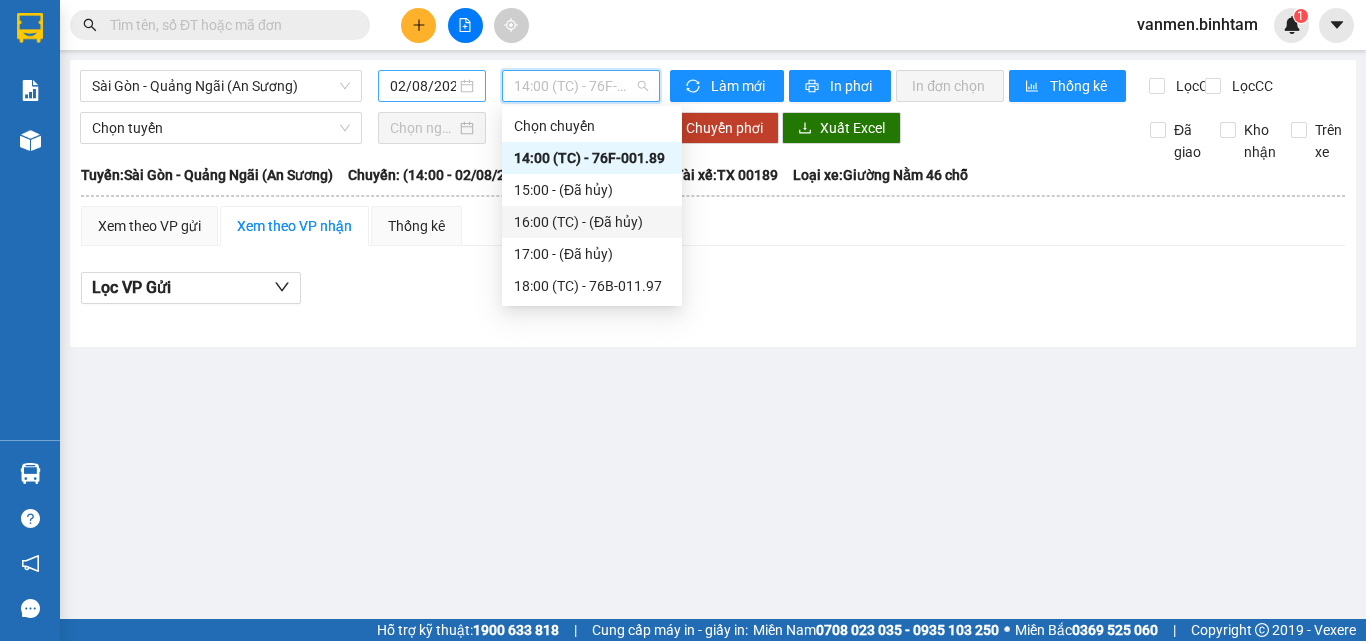 click on "02/08/2025" at bounding box center (423, 86) 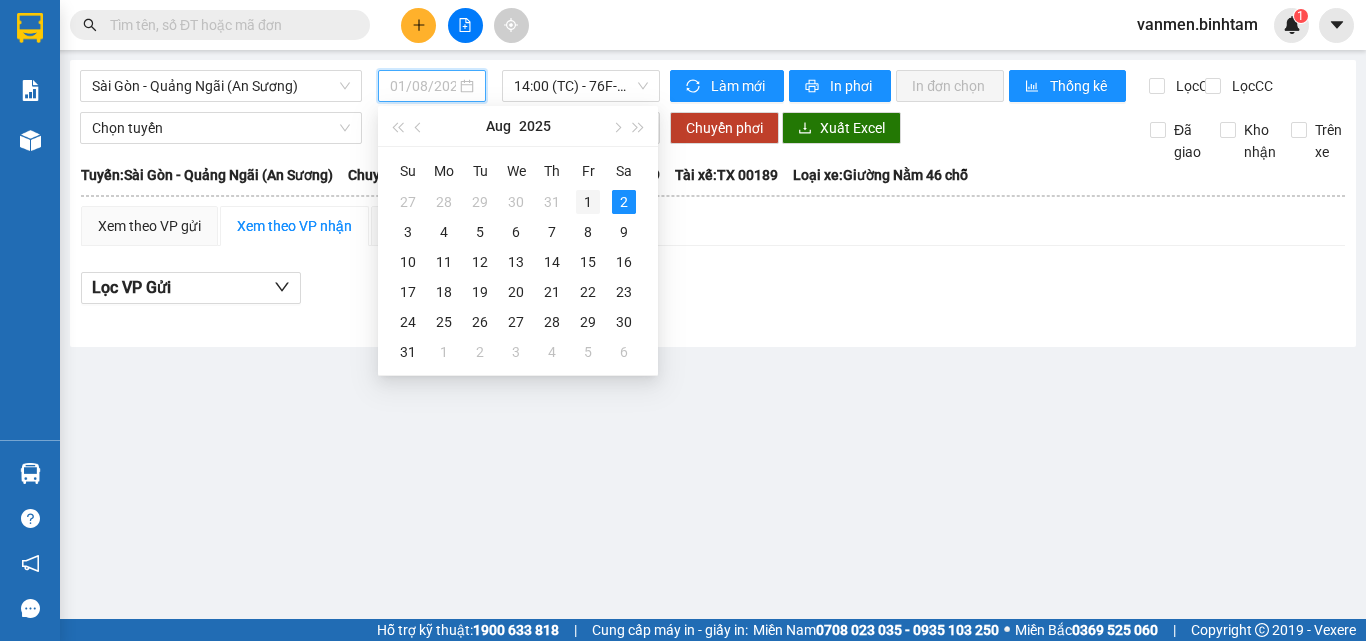click on "1" at bounding box center [588, 202] 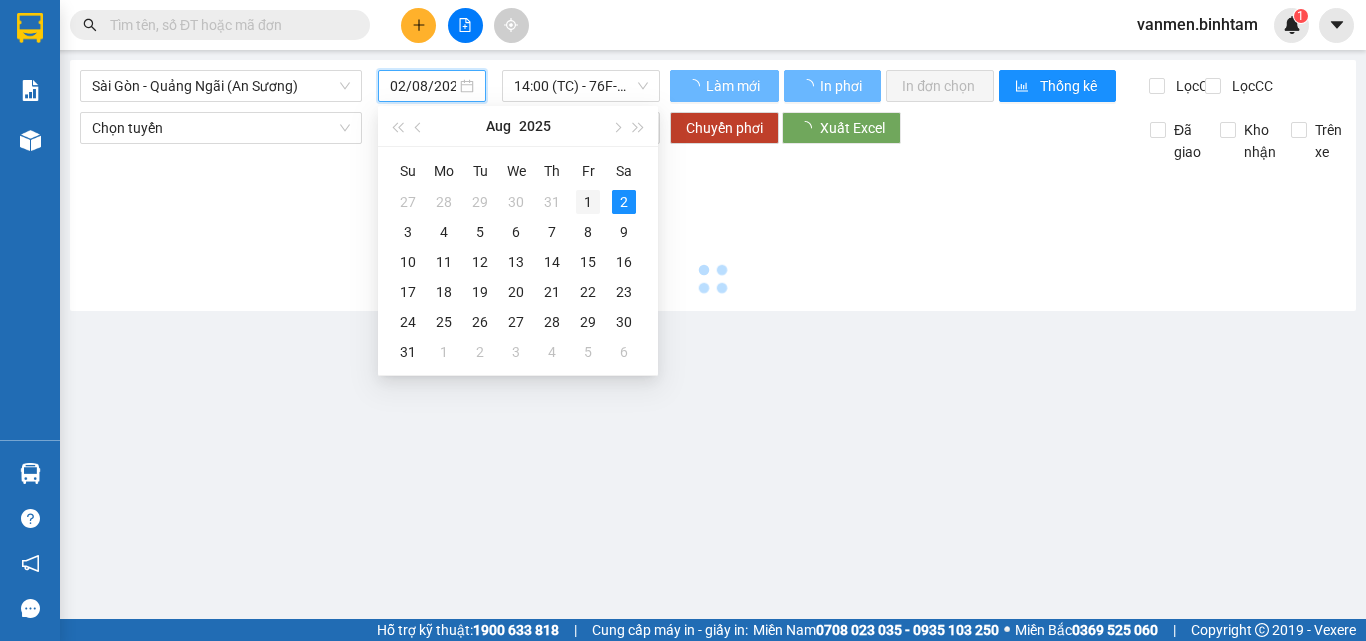 type on "01/08/2025" 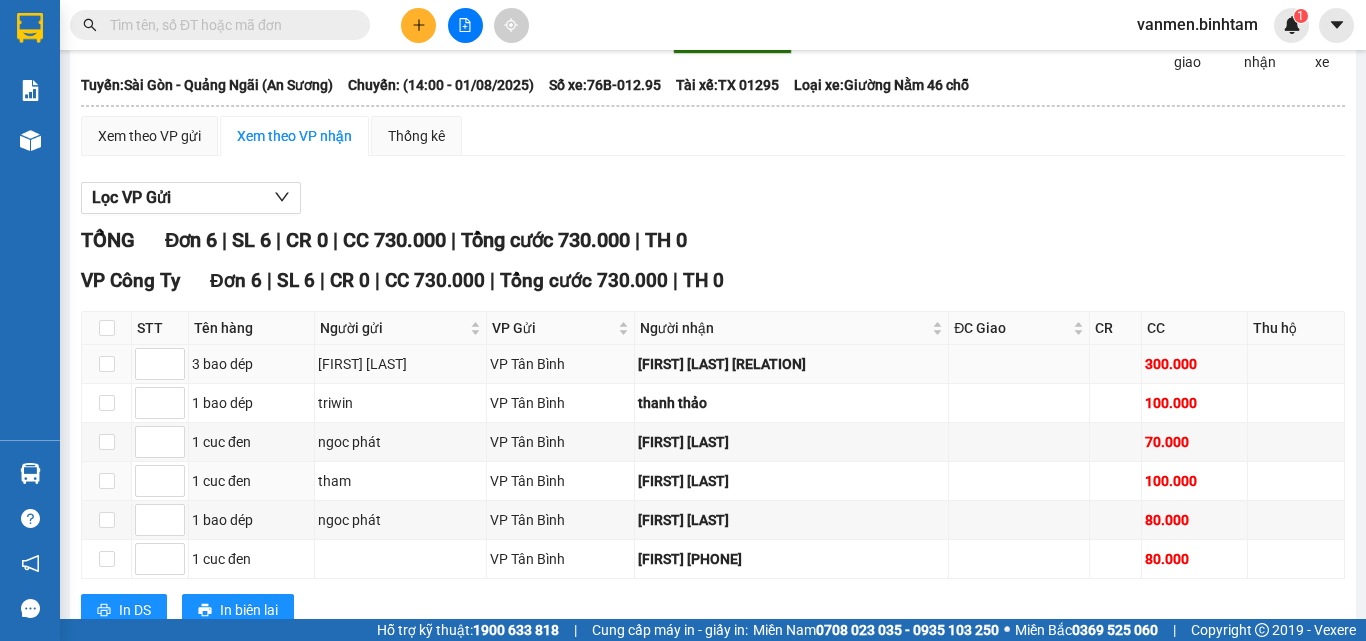 scroll, scrollTop: 0, scrollLeft: 0, axis: both 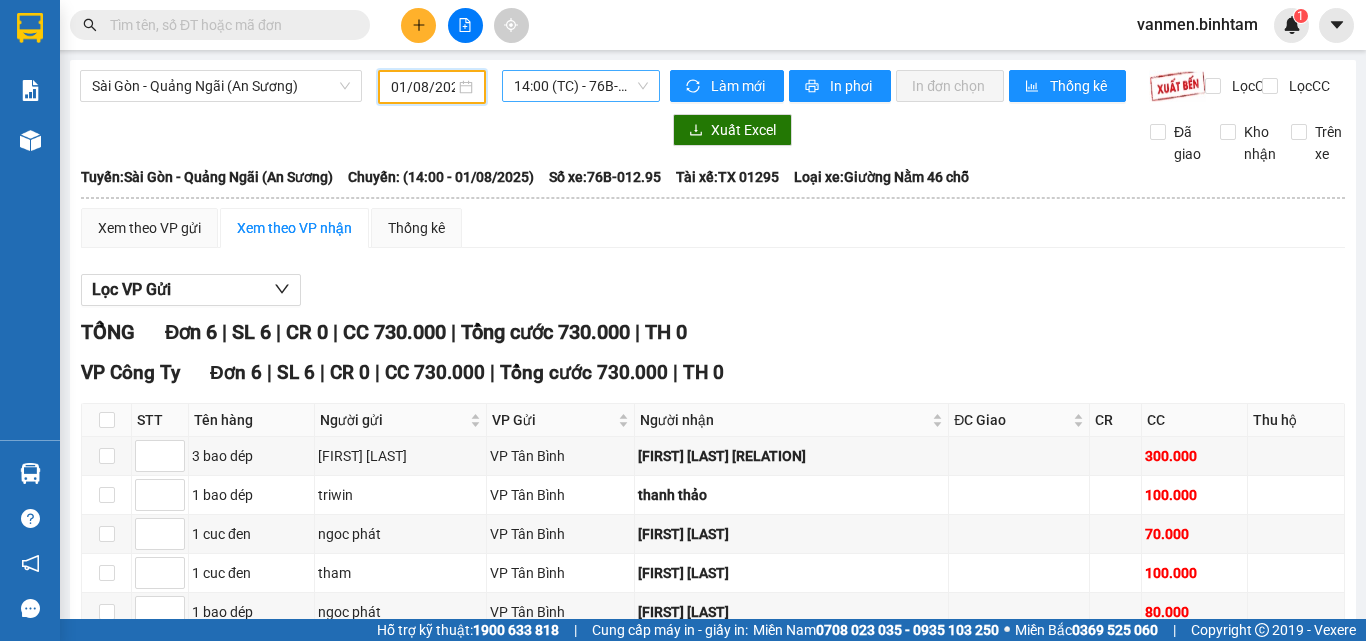 click on "14:00   (TC)   - 76B-012.95" at bounding box center [581, 86] 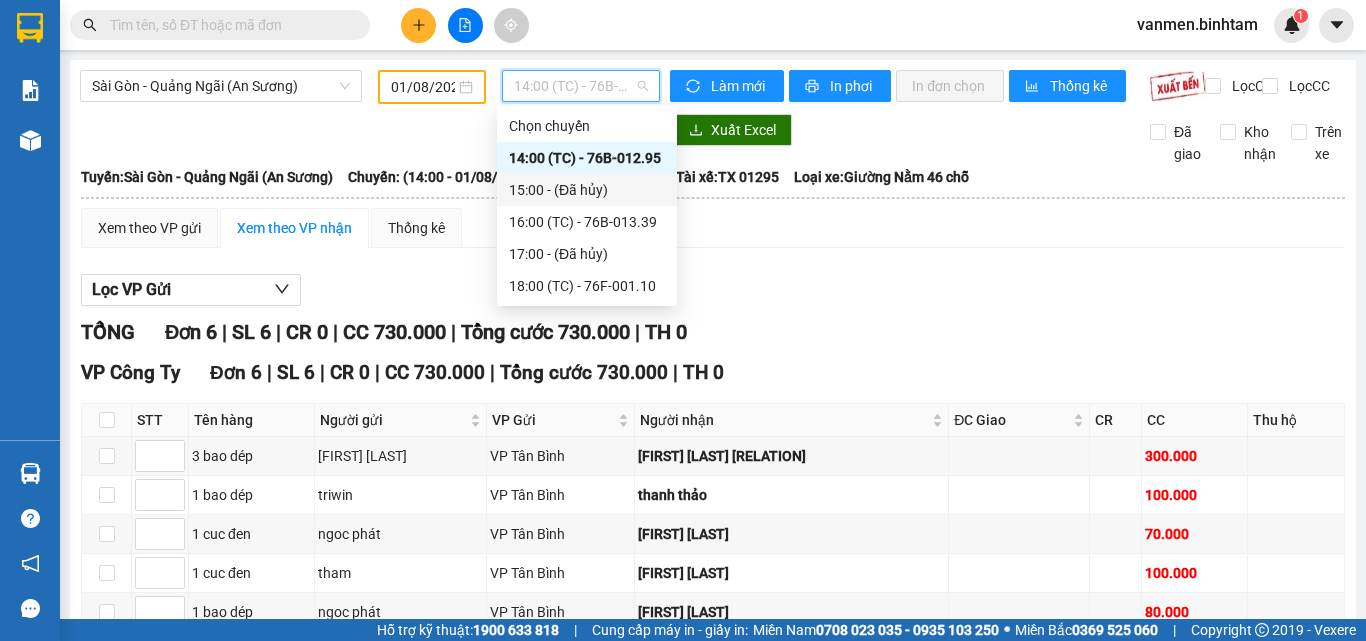 click on "15:00     - (Đã hủy)" at bounding box center (587, 190) 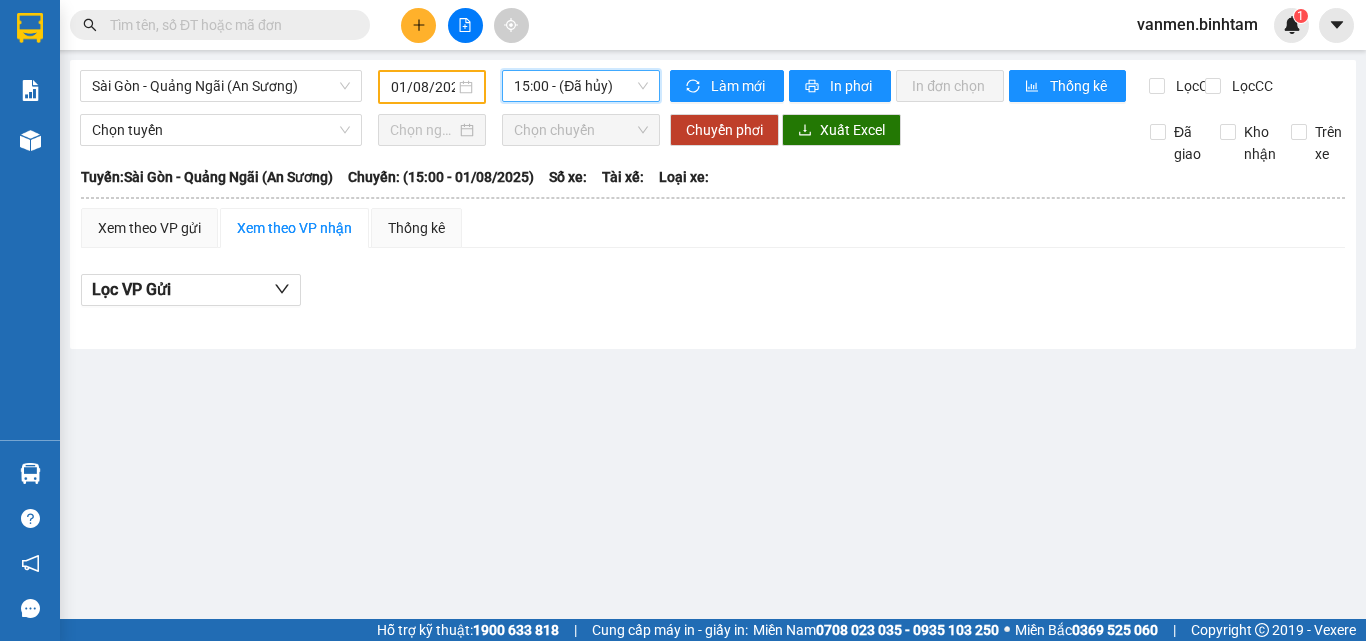 click on "15:00     - (Đã hủy)" at bounding box center [581, 86] 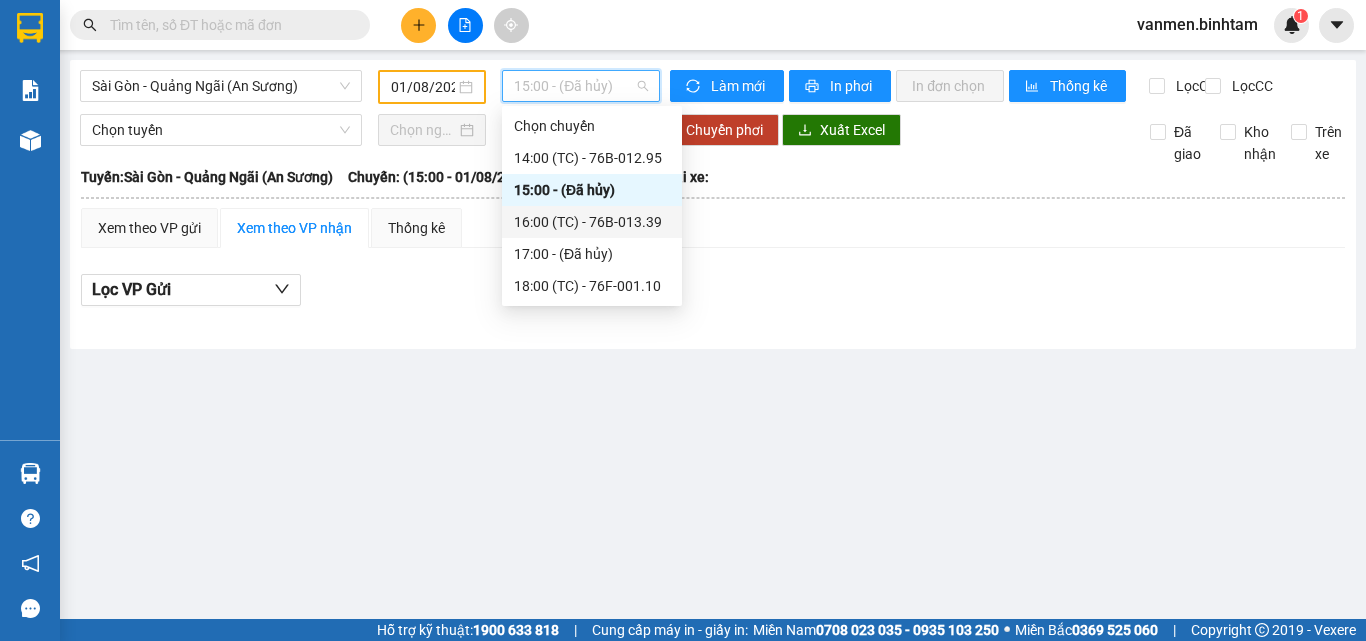 click on "16:00   (TC)   - 76B-013.39" at bounding box center [592, 222] 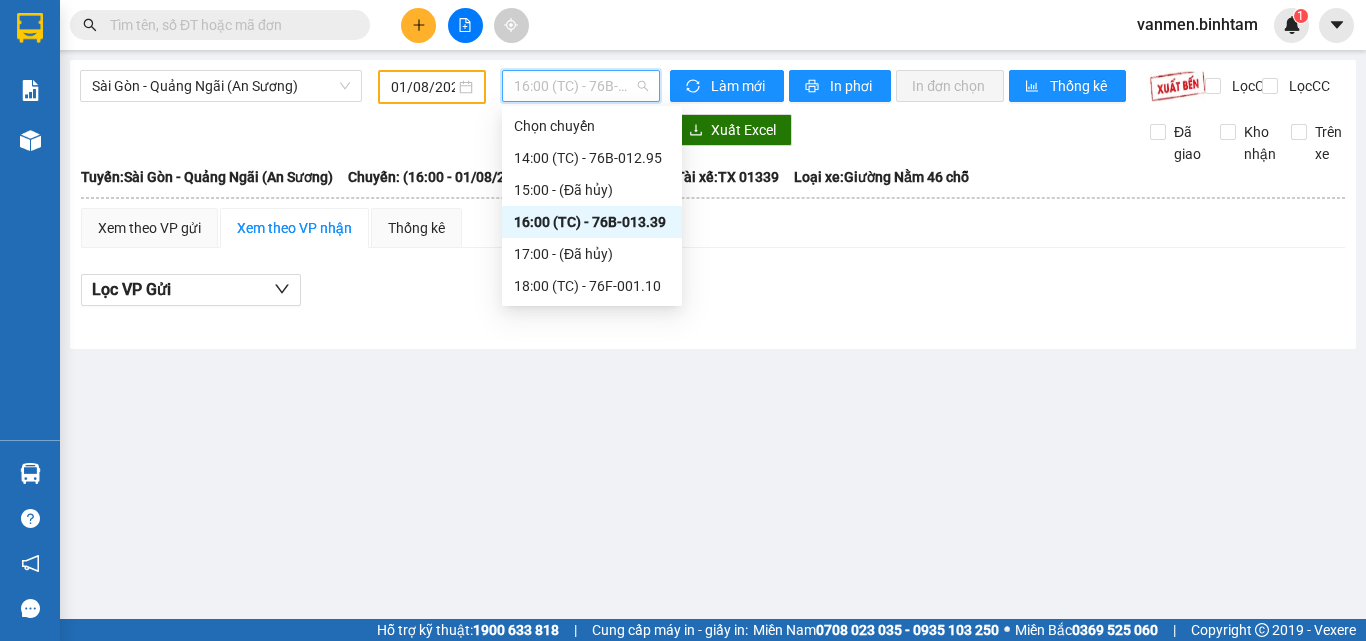 click on "16:00   (TC)   - 76B-013.39" at bounding box center (581, 86) 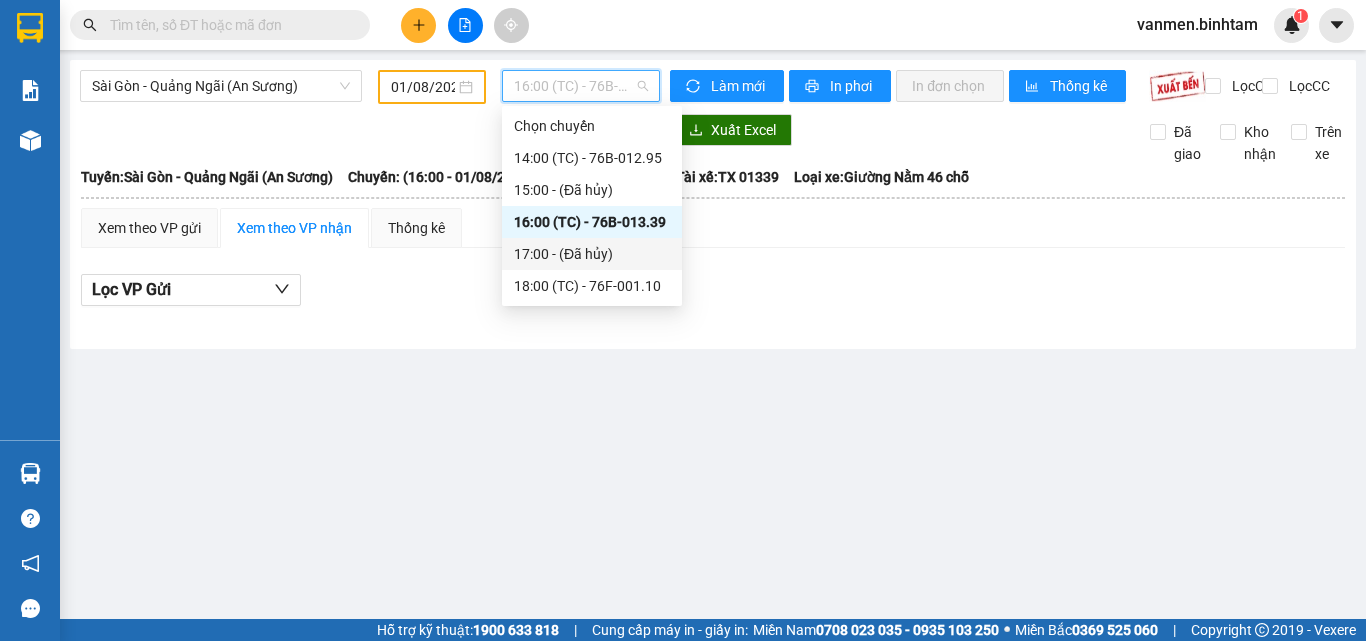 click on "17:00     - (Đã hủy)" at bounding box center [592, 254] 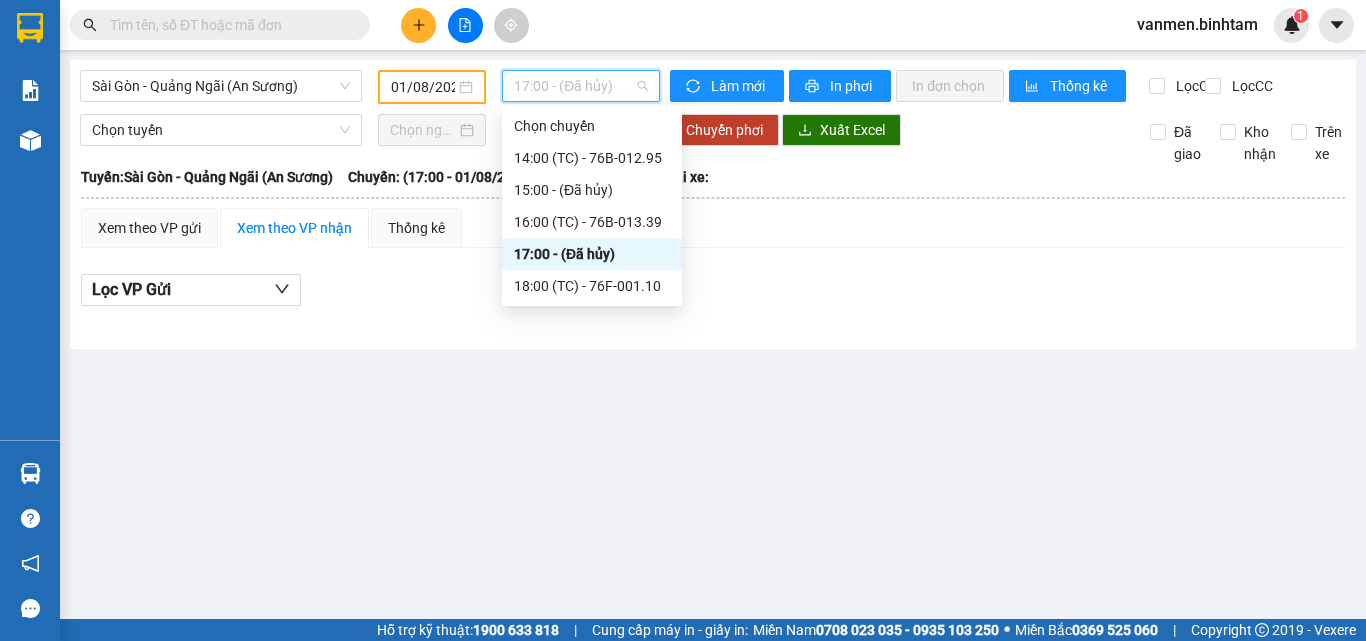 click on "17:00     - (Đã hủy)" at bounding box center [581, 86] 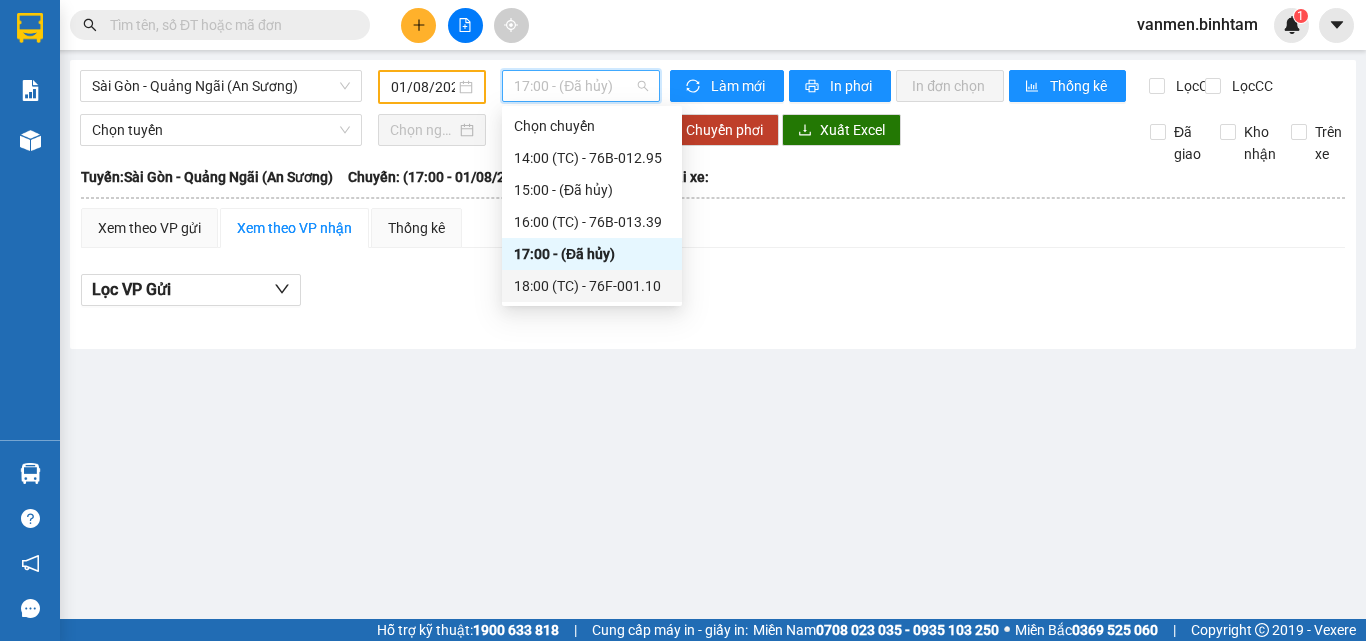 click on "18:00   (TC)   - 76F-001.10" at bounding box center (592, 286) 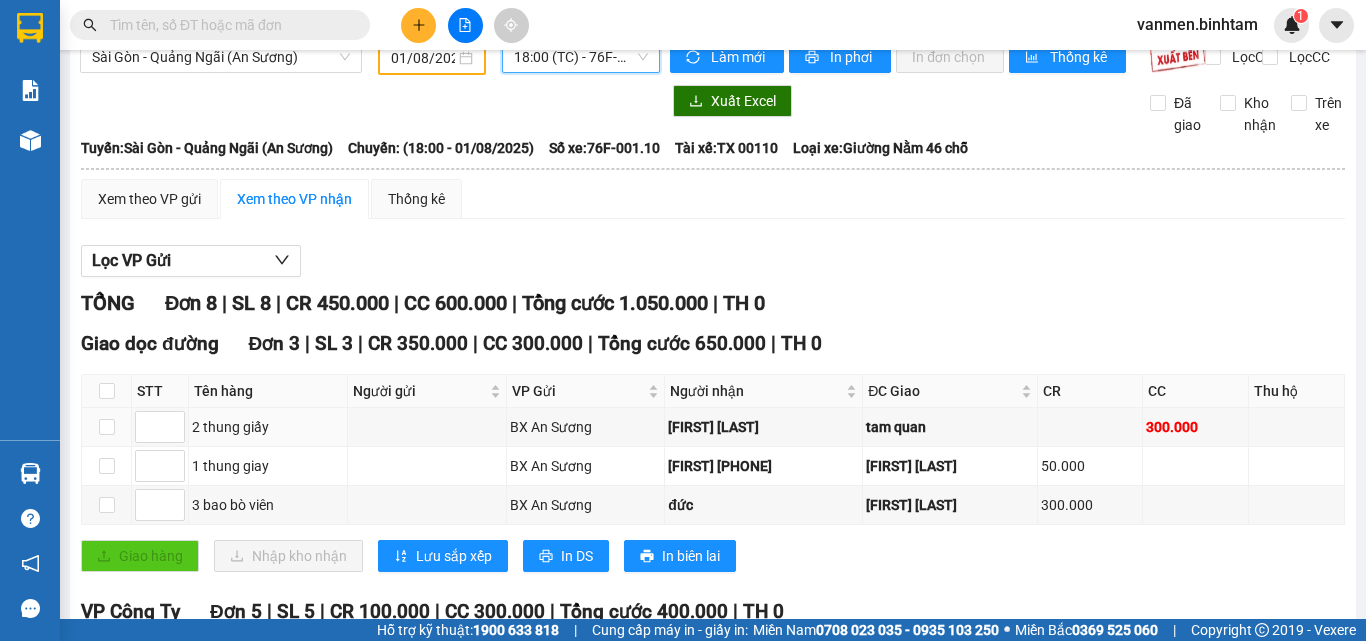 scroll, scrollTop: 0, scrollLeft: 0, axis: both 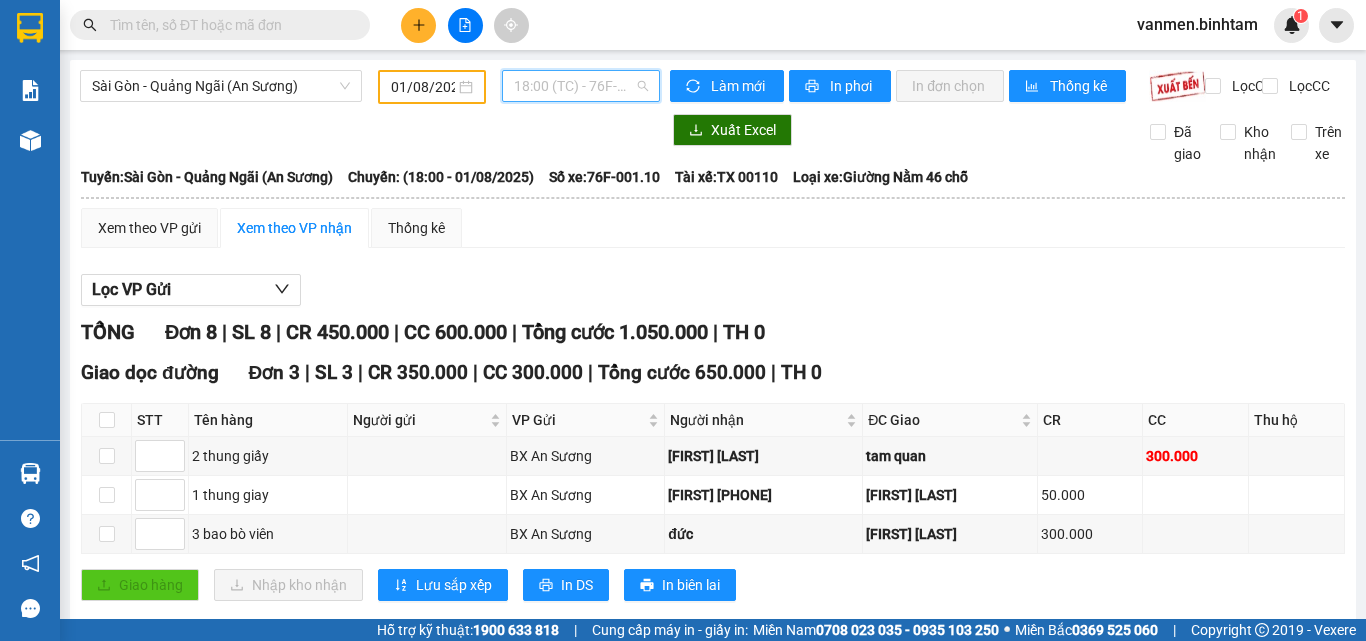 click on "18:00   (TC)   - 76F-001.10" at bounding box center (581, 86) 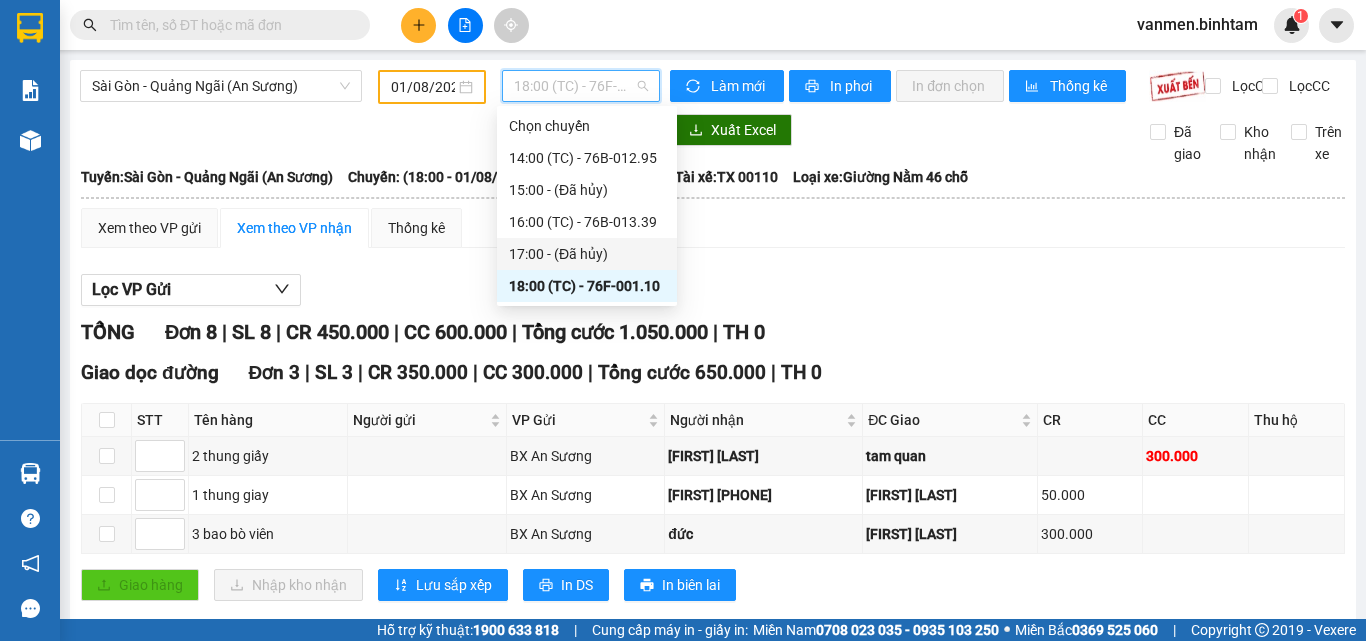 click on "17:00     - (Đã hủy)" at bounding box center (587, 254) 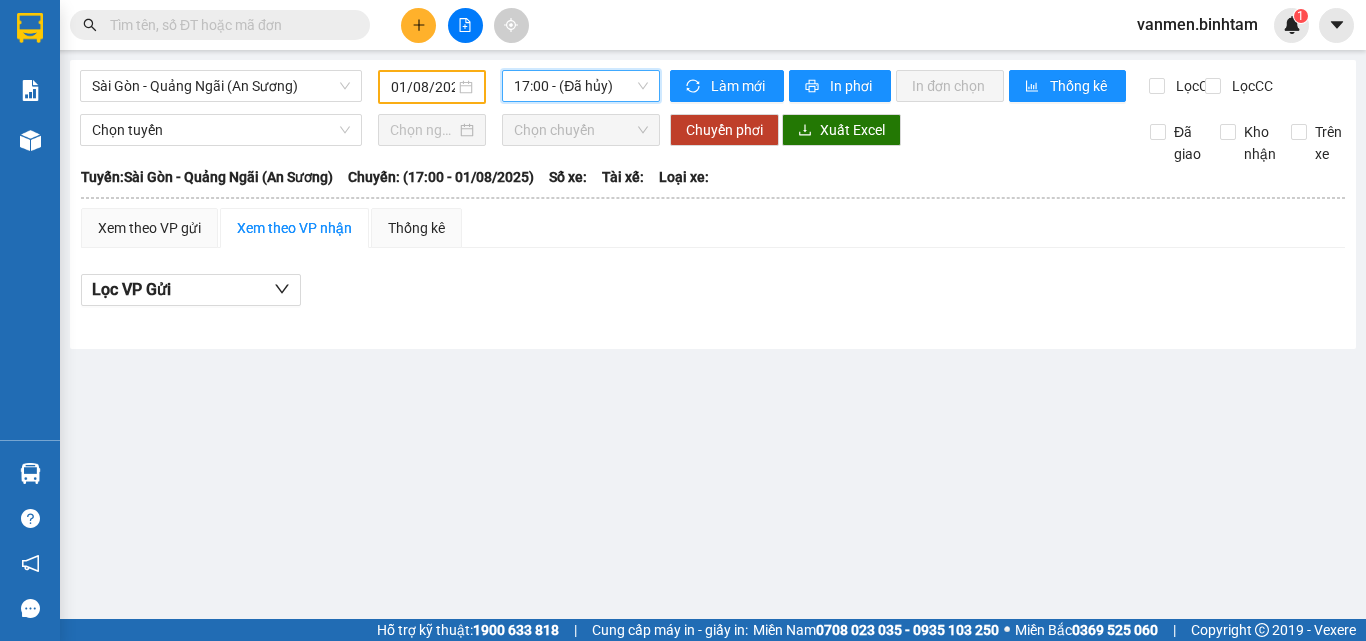 click on "17:00     - (Đã hủy)" at bounding box center [581, 86] 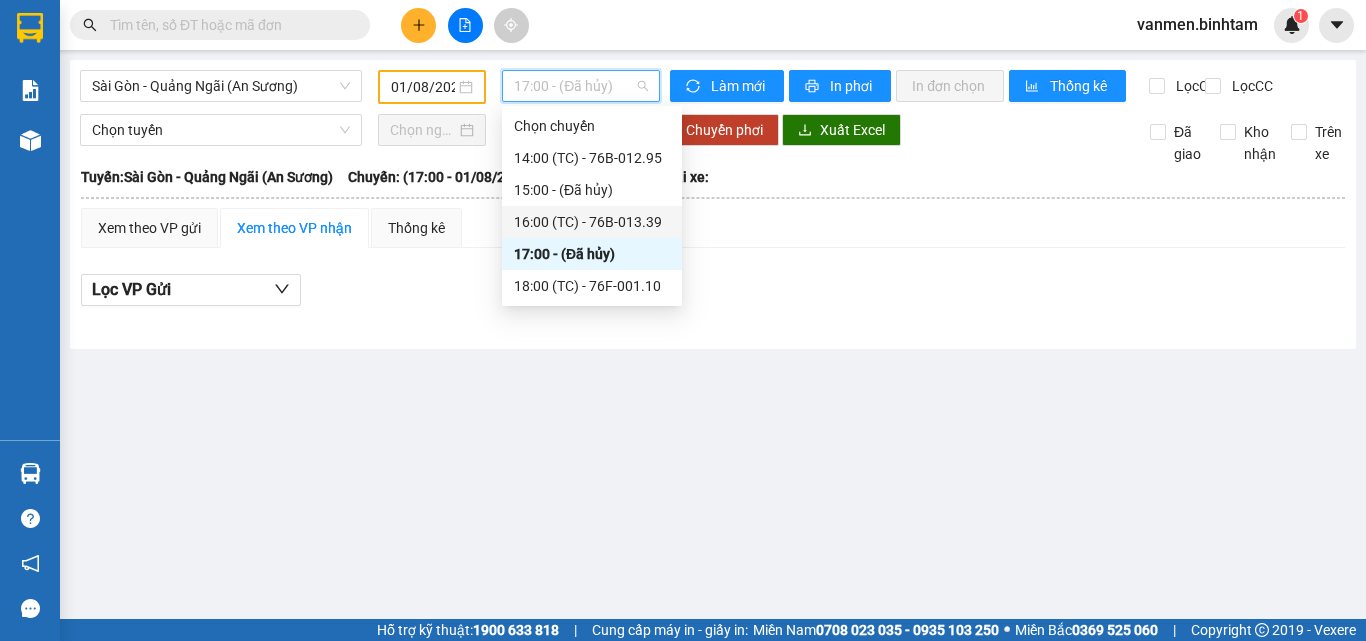 click on "16:00   (TC)   - 76B-013.39" at bounding box center [592, 222] 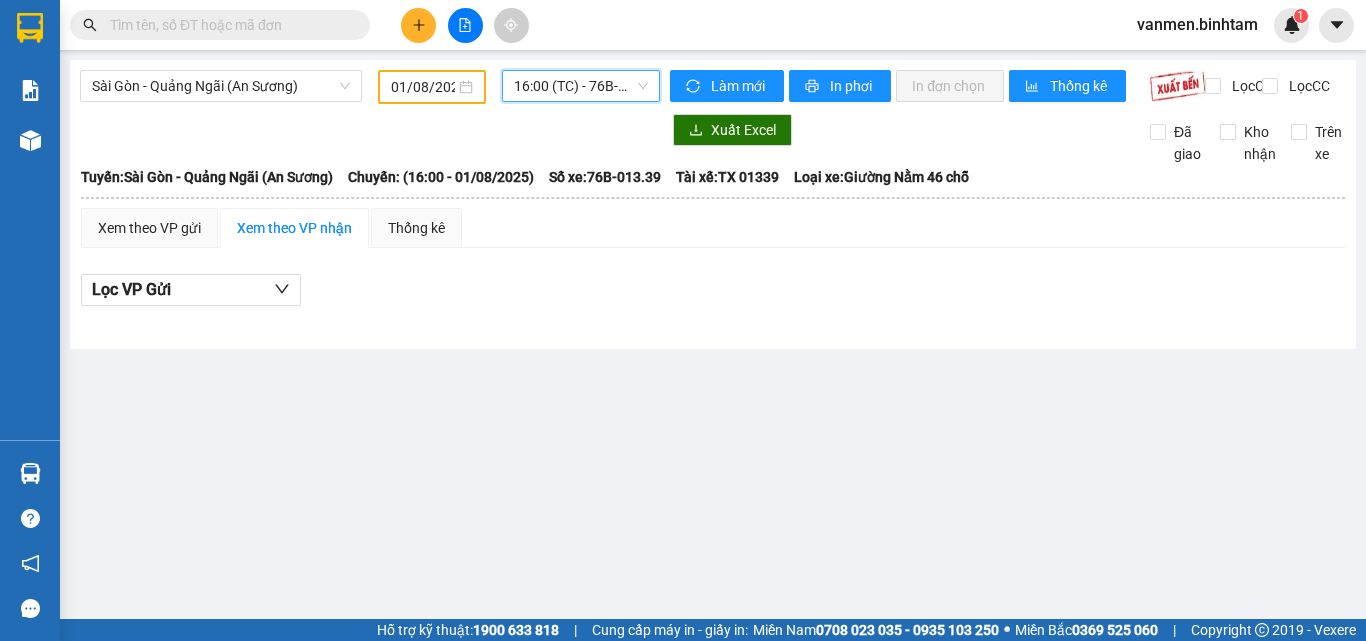 click on "16:00   (TC)   - 76B-013.39" at bounding box center (581, 86) 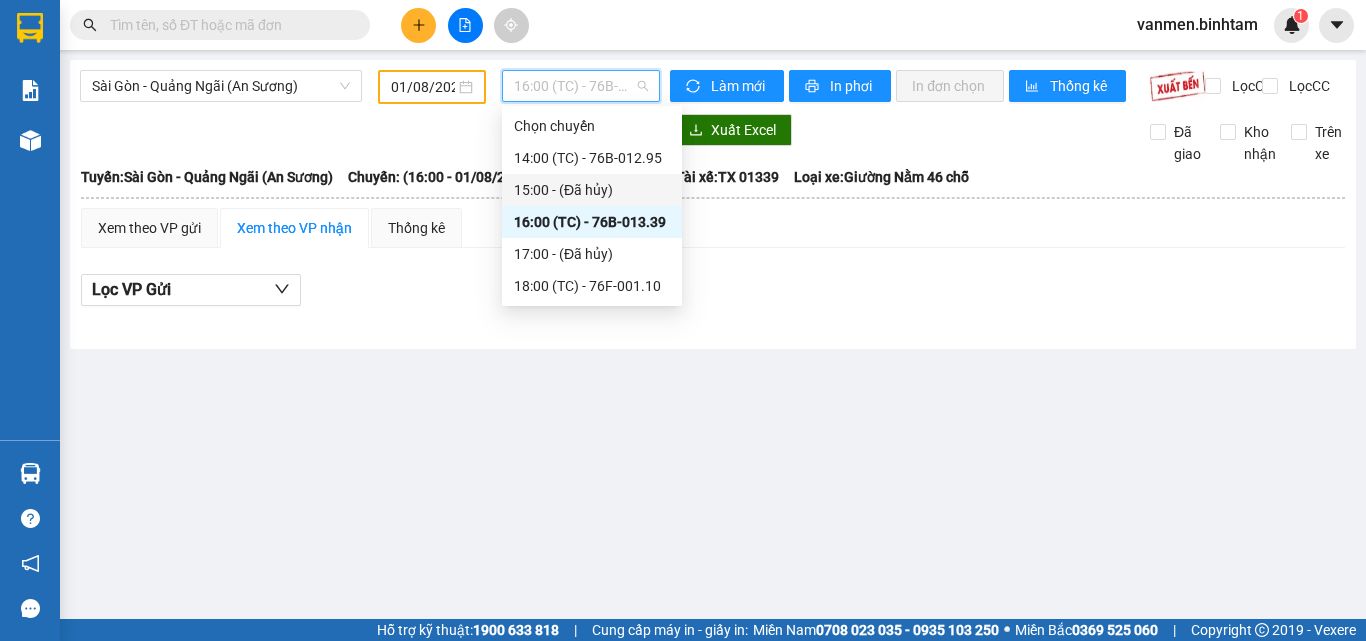 click on "15:00     - (Đã hủy)" at bounding box center (592, 190) 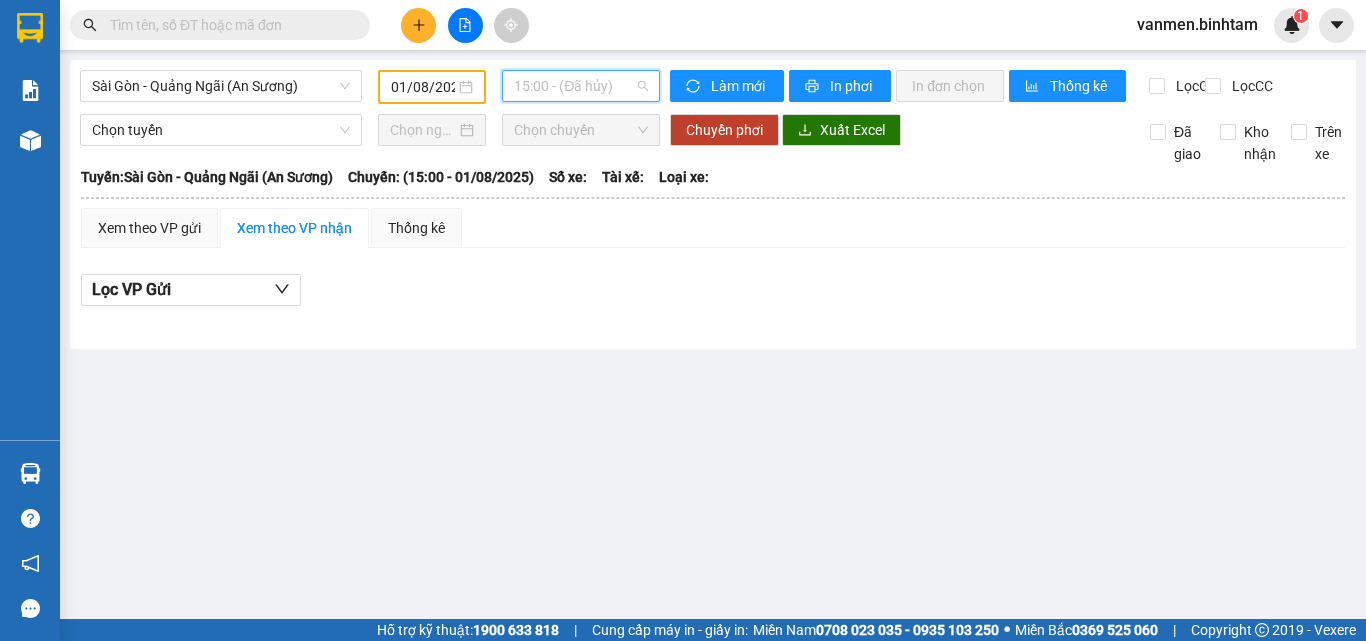 click on "15:00     - (Đã hủy)" at bounding box center (581, 86) 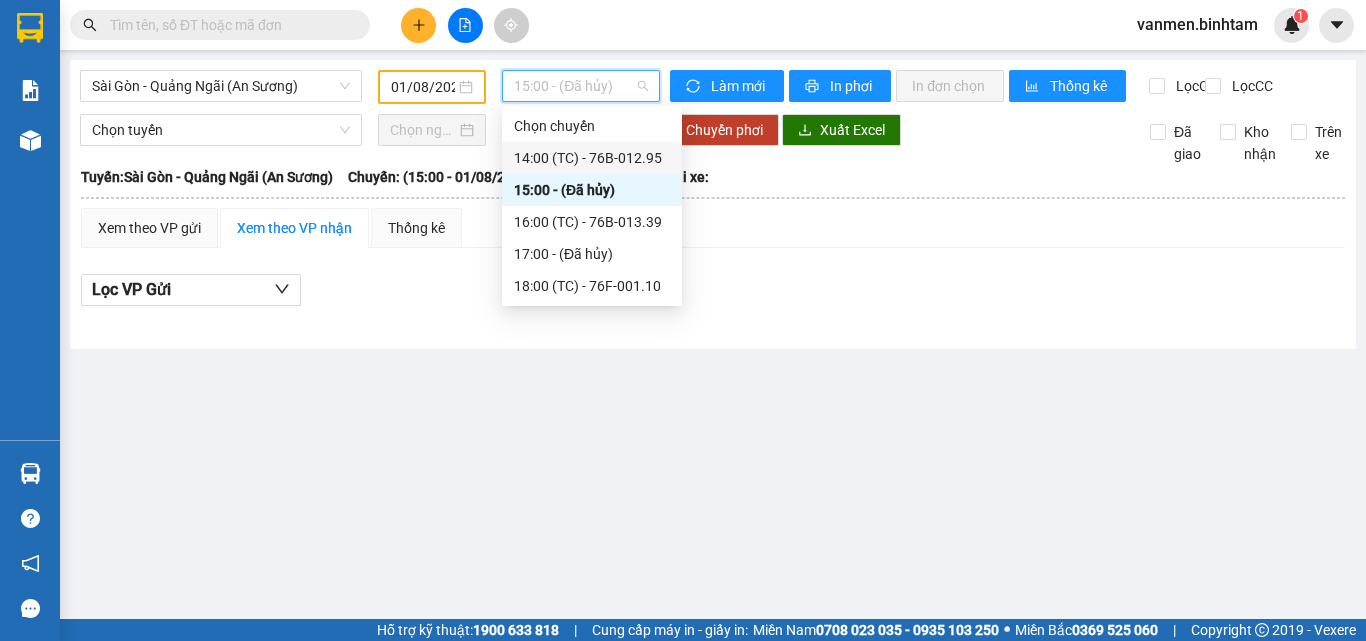 click on "14:00   (TC)   - 76B-012.95" at bounding box center [592, 158] 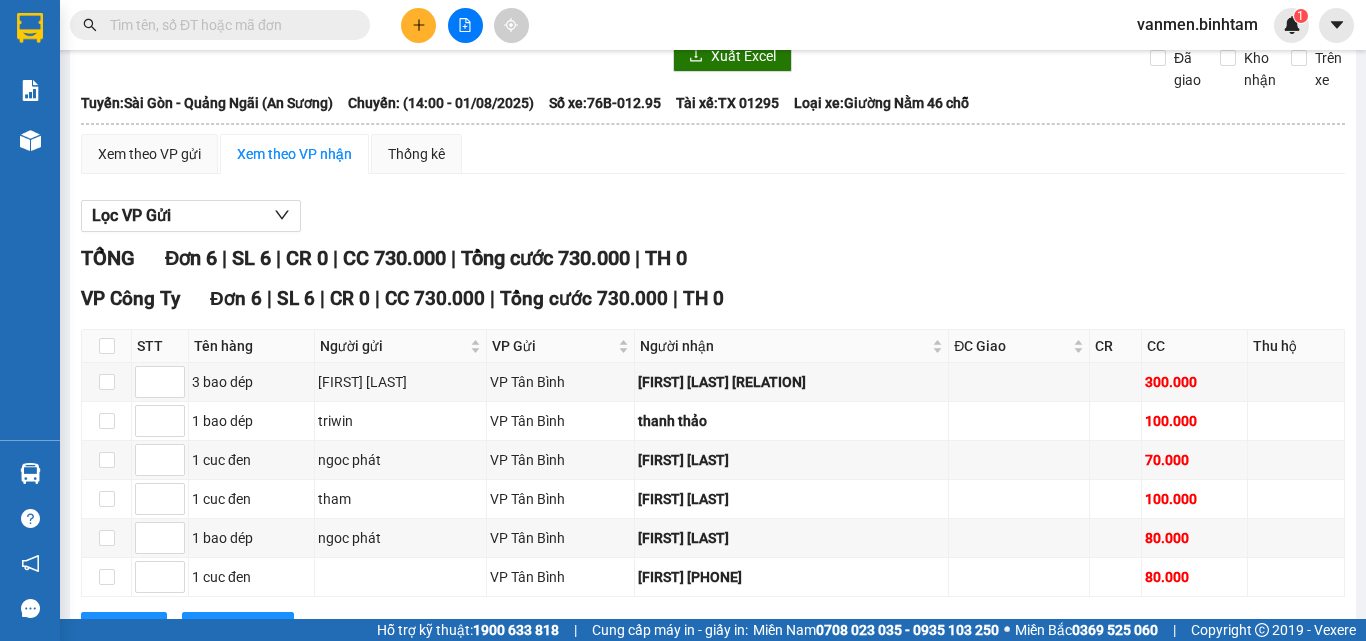 scroll, scrollTop: 170, scrollLeft: 0, axis: vertical 